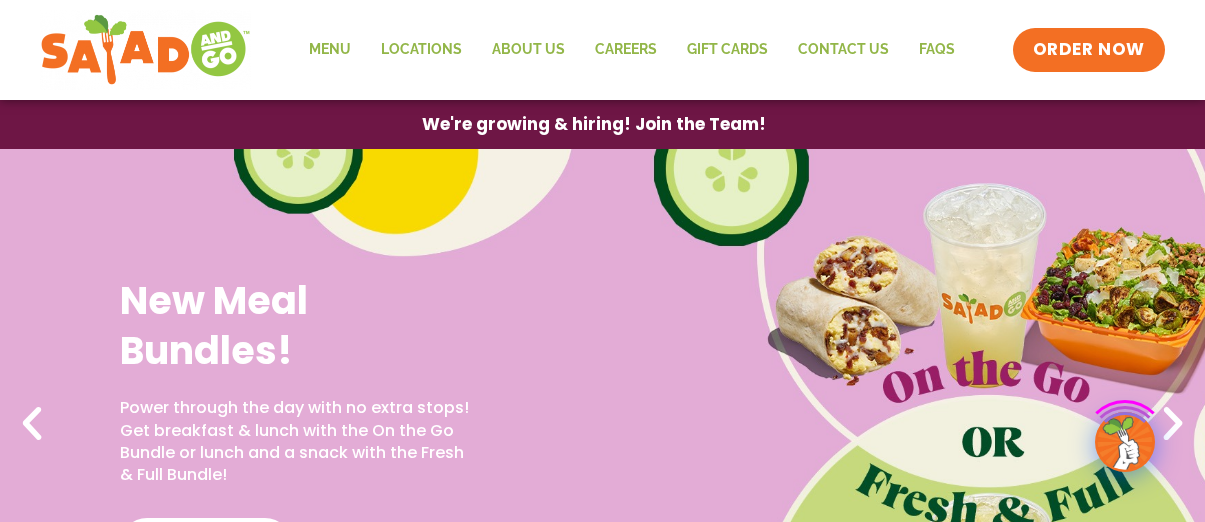 scroll, scrollTop: 0, scrollLeft: 0, axis: both 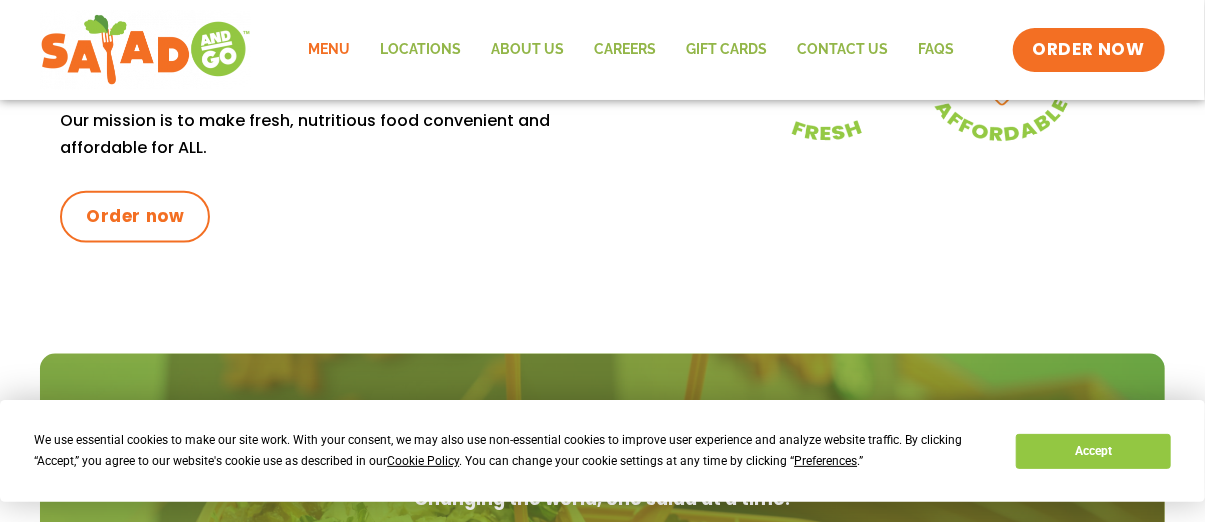 click on "Menu" 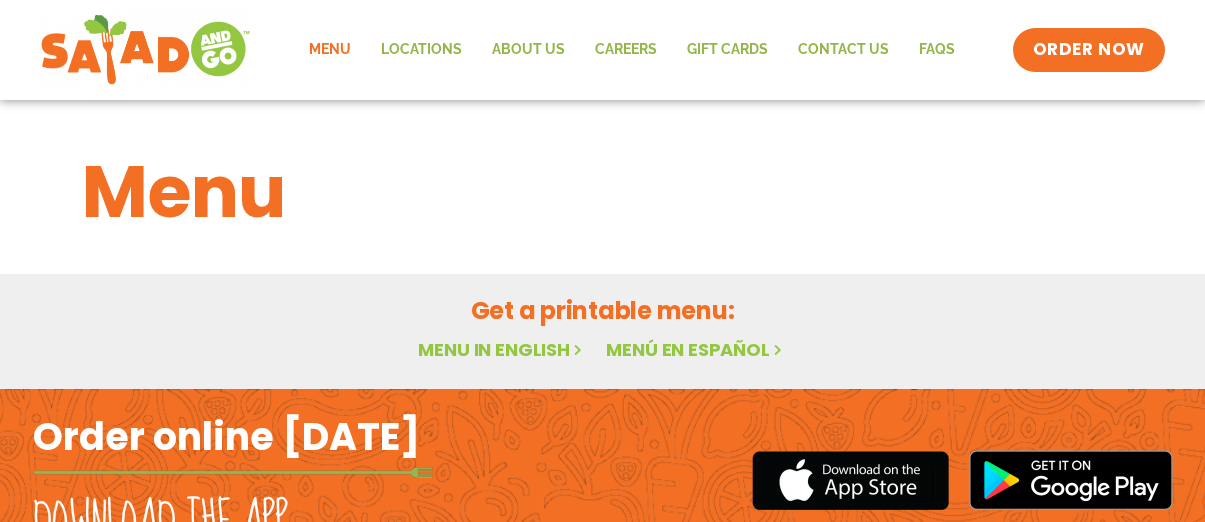 scroll, scrollTop: 0, scrollLeft: 0, axis: both 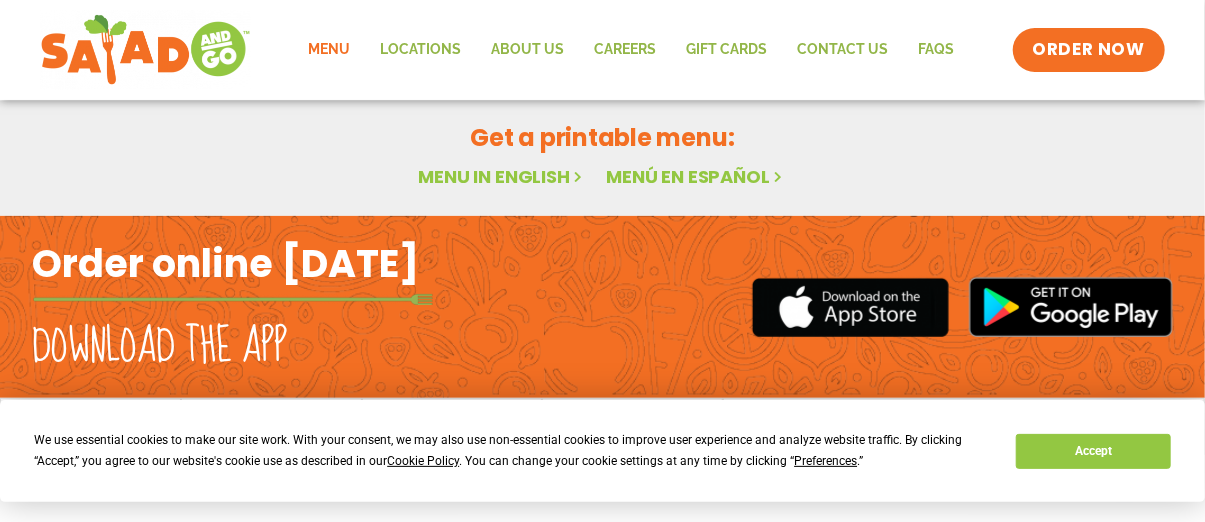 click on "Menu in English" at bounding box center [502, 176] 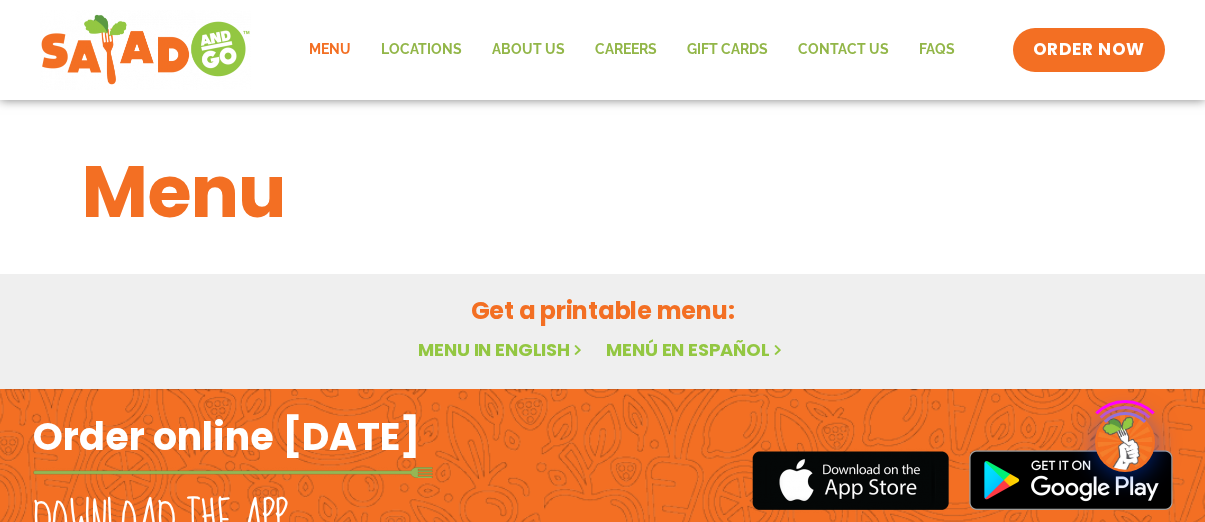 scroll, scrollTop: 0, scrollLeft: 0, axis: both 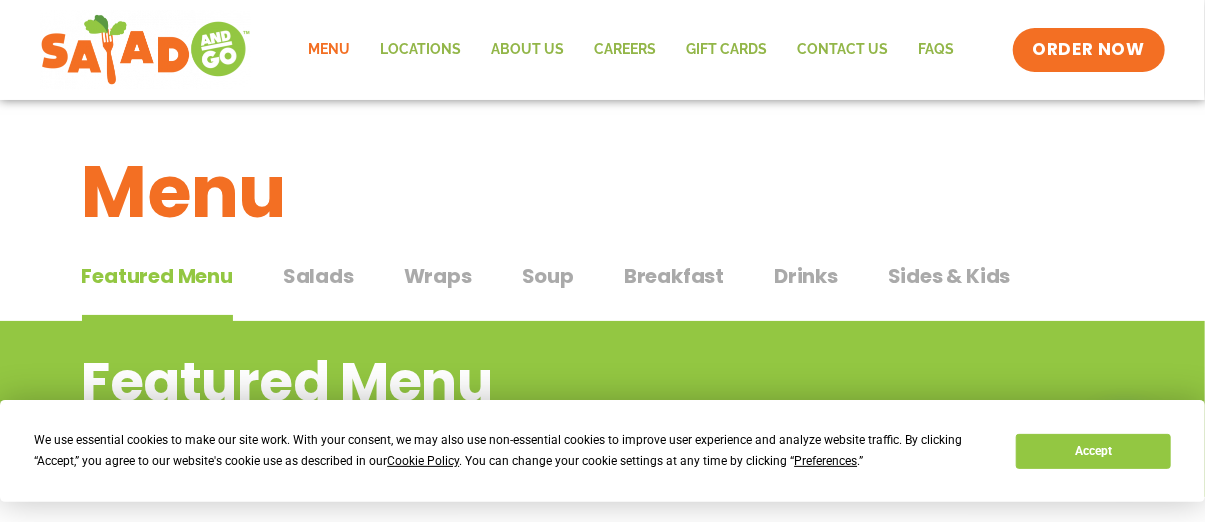 click on "Salads" at bounding box center [318, 276] 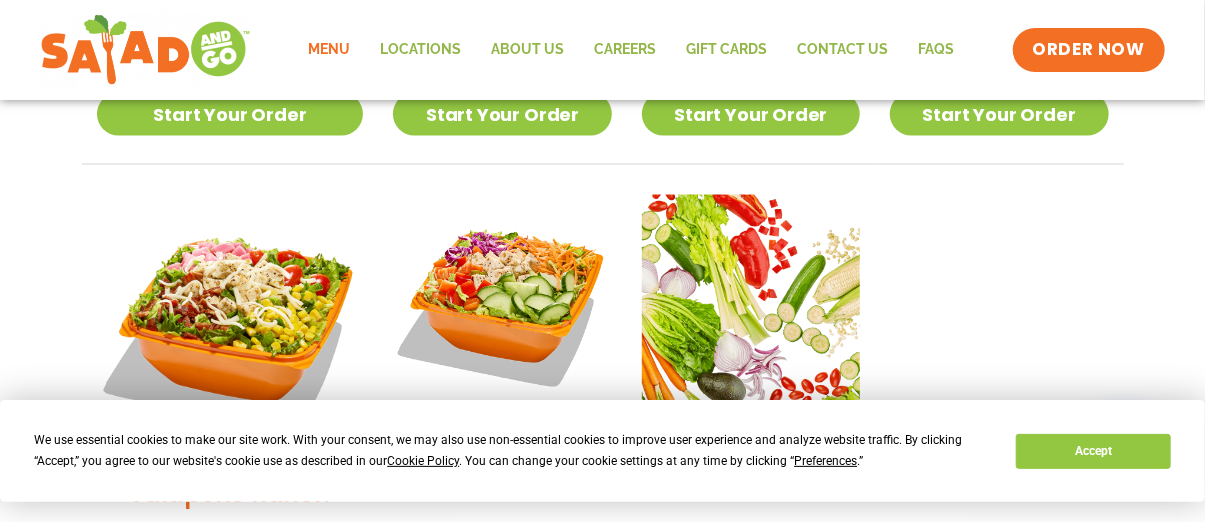 scroll, scrollTop: 1442, scrollLeft: 0, axis: vertical 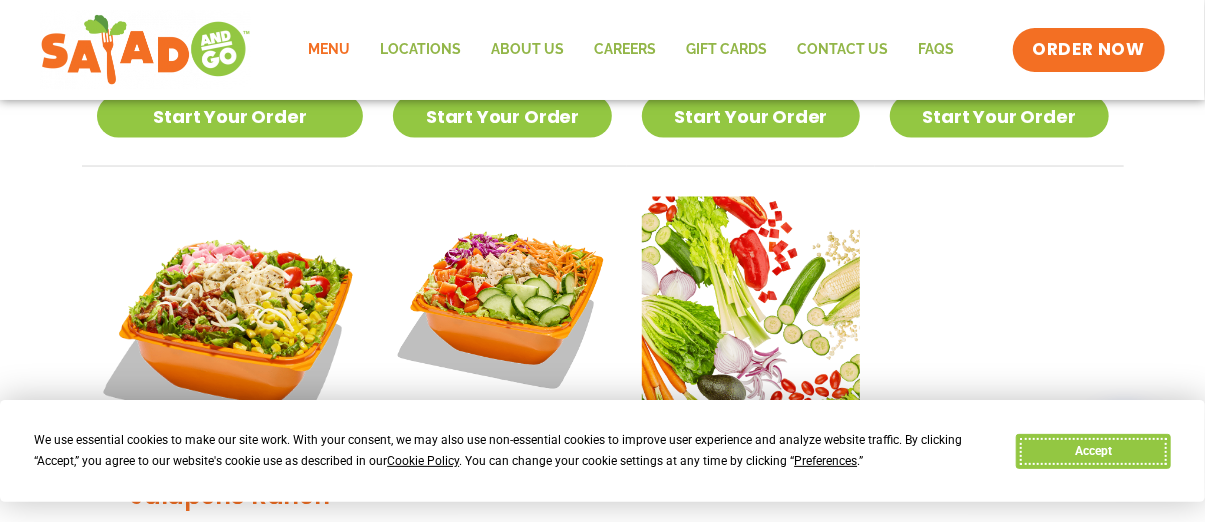 click on "Accept" at bounding box center [1093, 451] 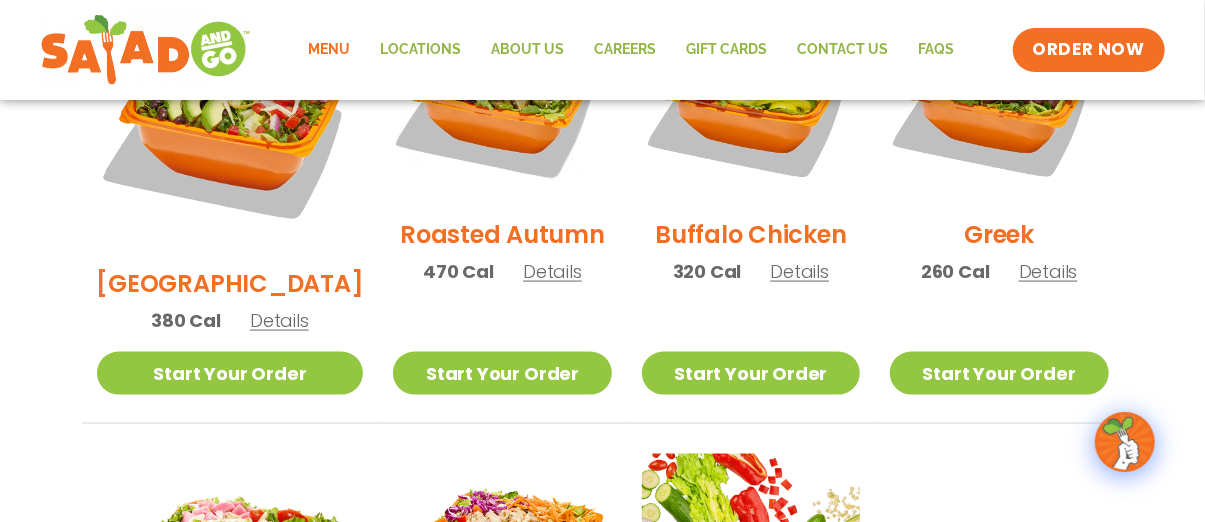 scroll, scrollTop: 1183, scrollLeft: 0, axis: vertical 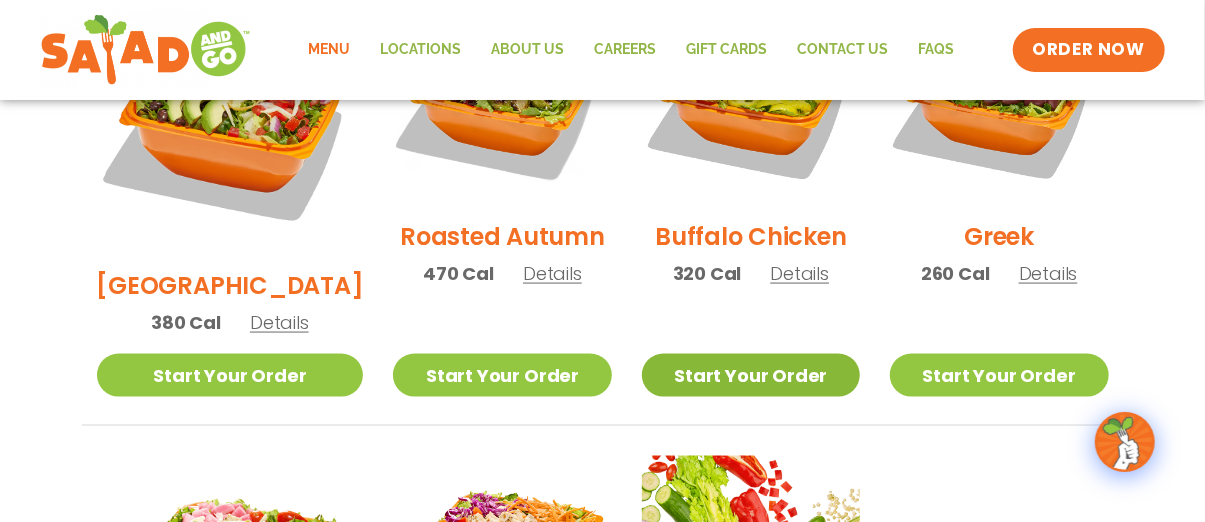 click on "Start Your Order" at bounding box center [751, 375] 